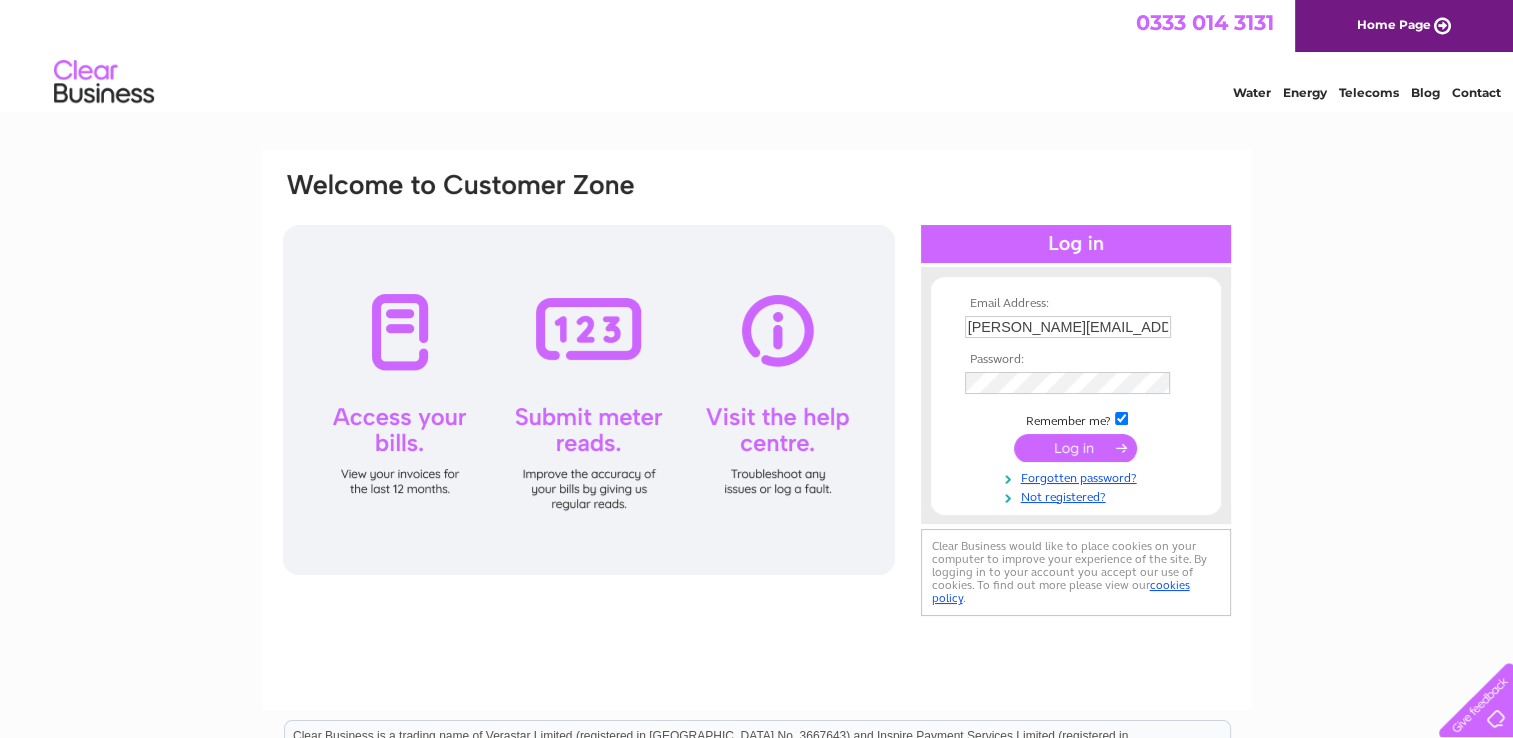 scroll, scrollTop: 0, scrollLeft: 0, axis: both 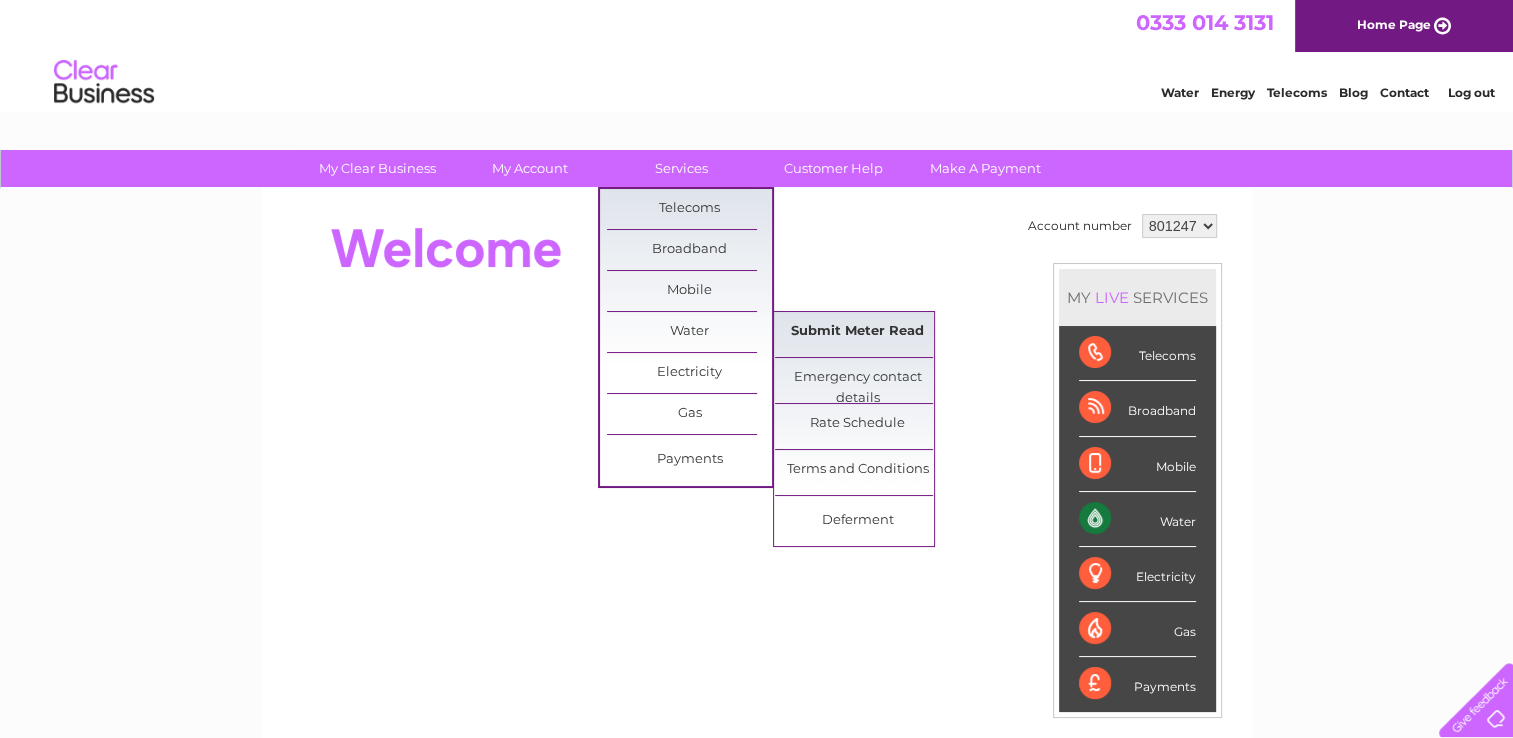 click on "Submit Meter Read" at bounding box center (857, 332) 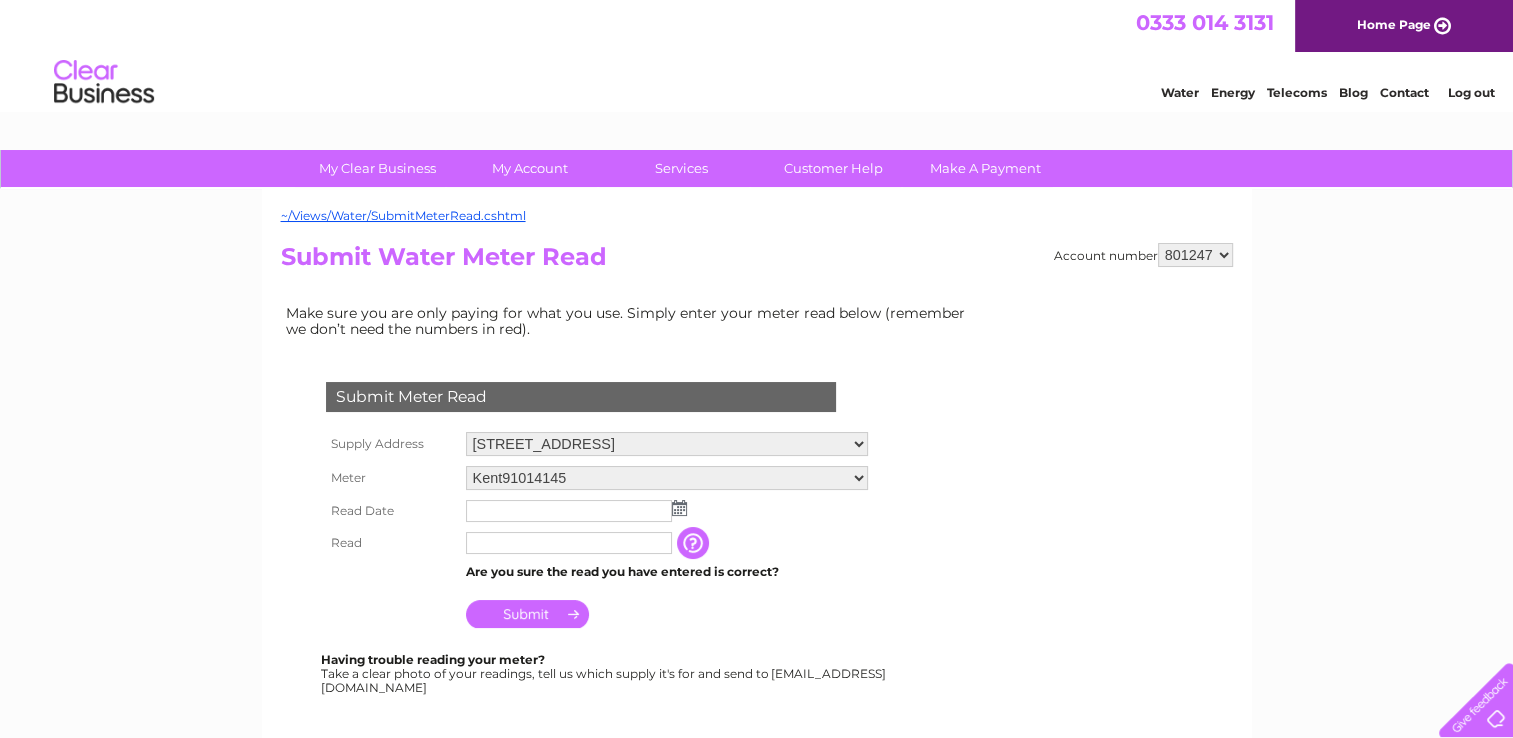 scroll, scrollTop: 0, scrollLeft: 0, axis: both 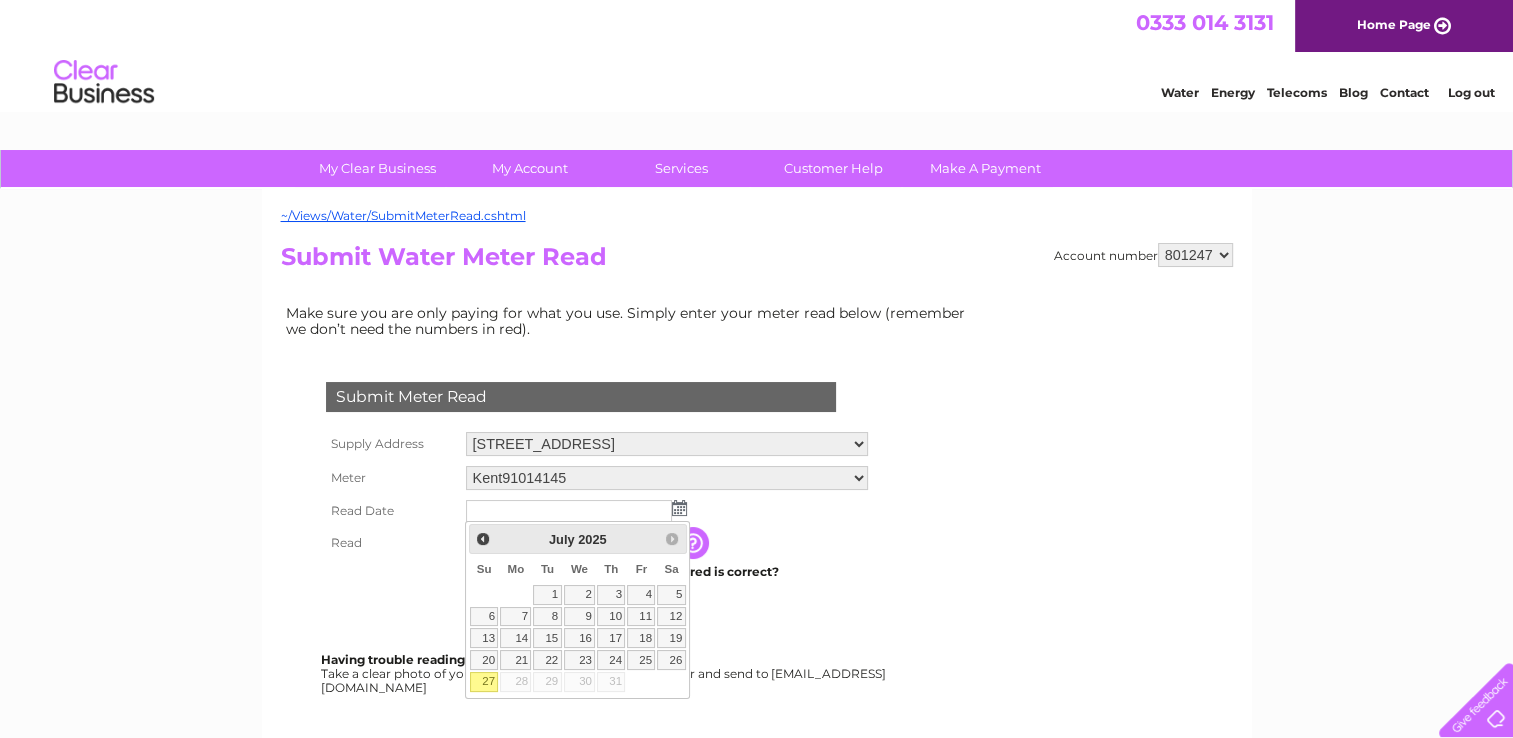 click on "27" at bounding box center (484, 682) 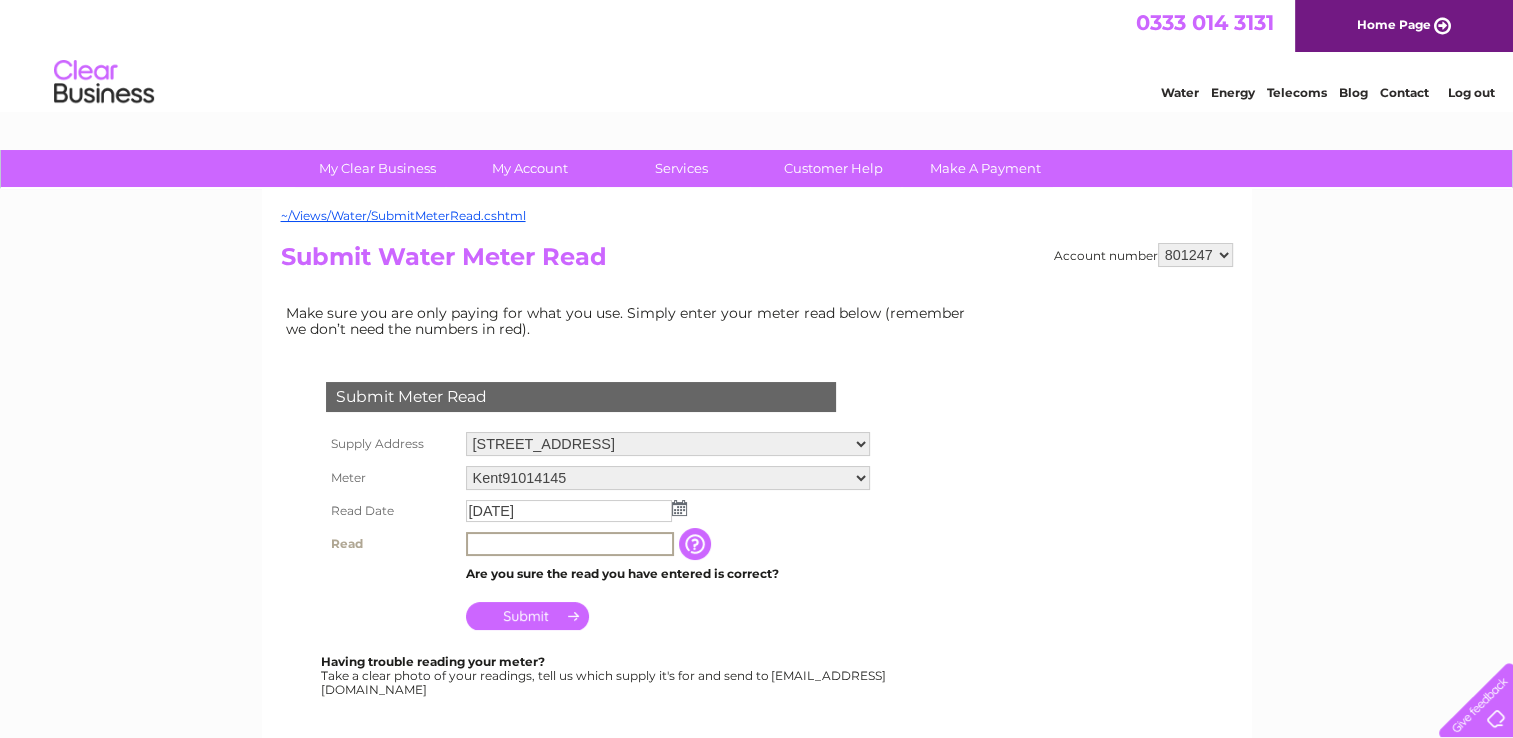 click at bounding box center (570, 544) 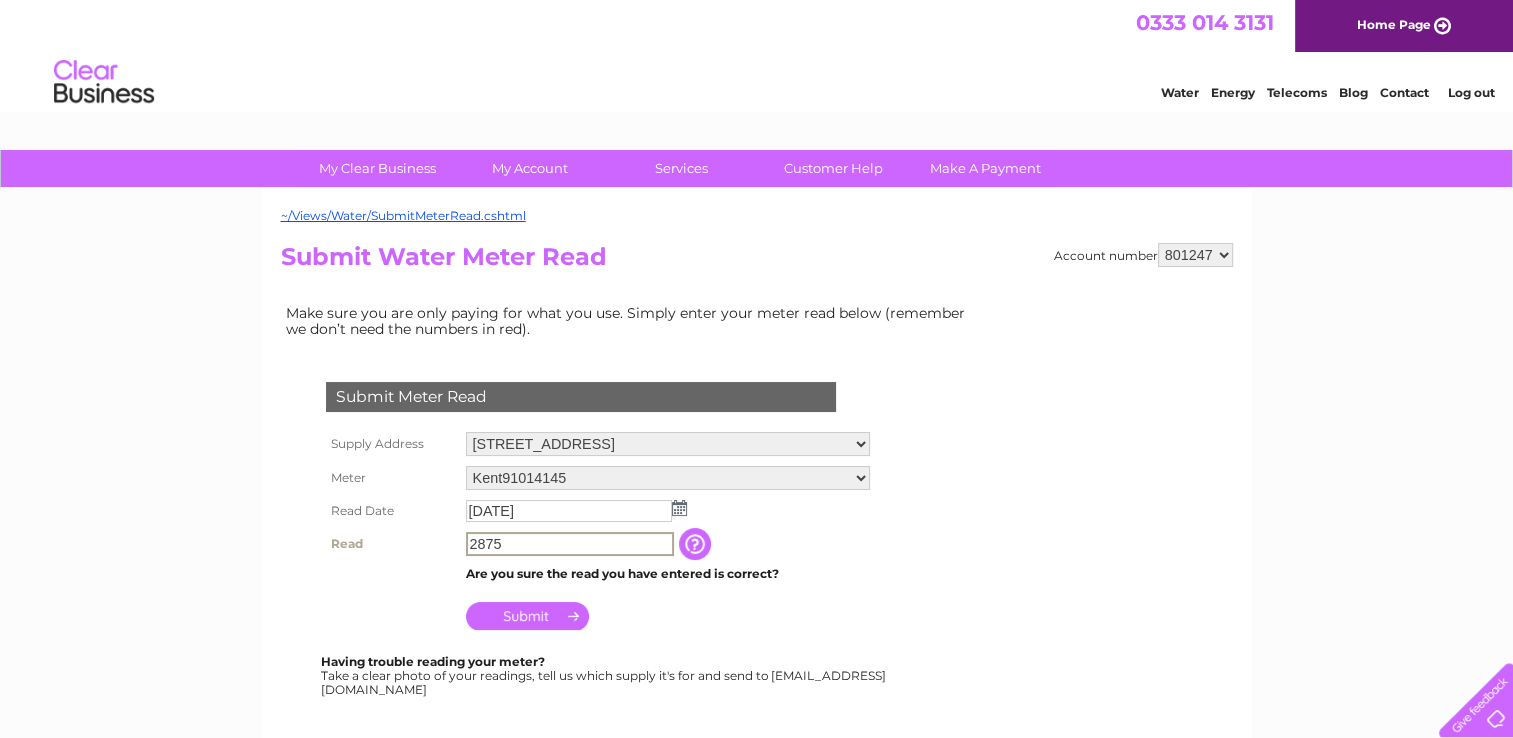 type on "2875" 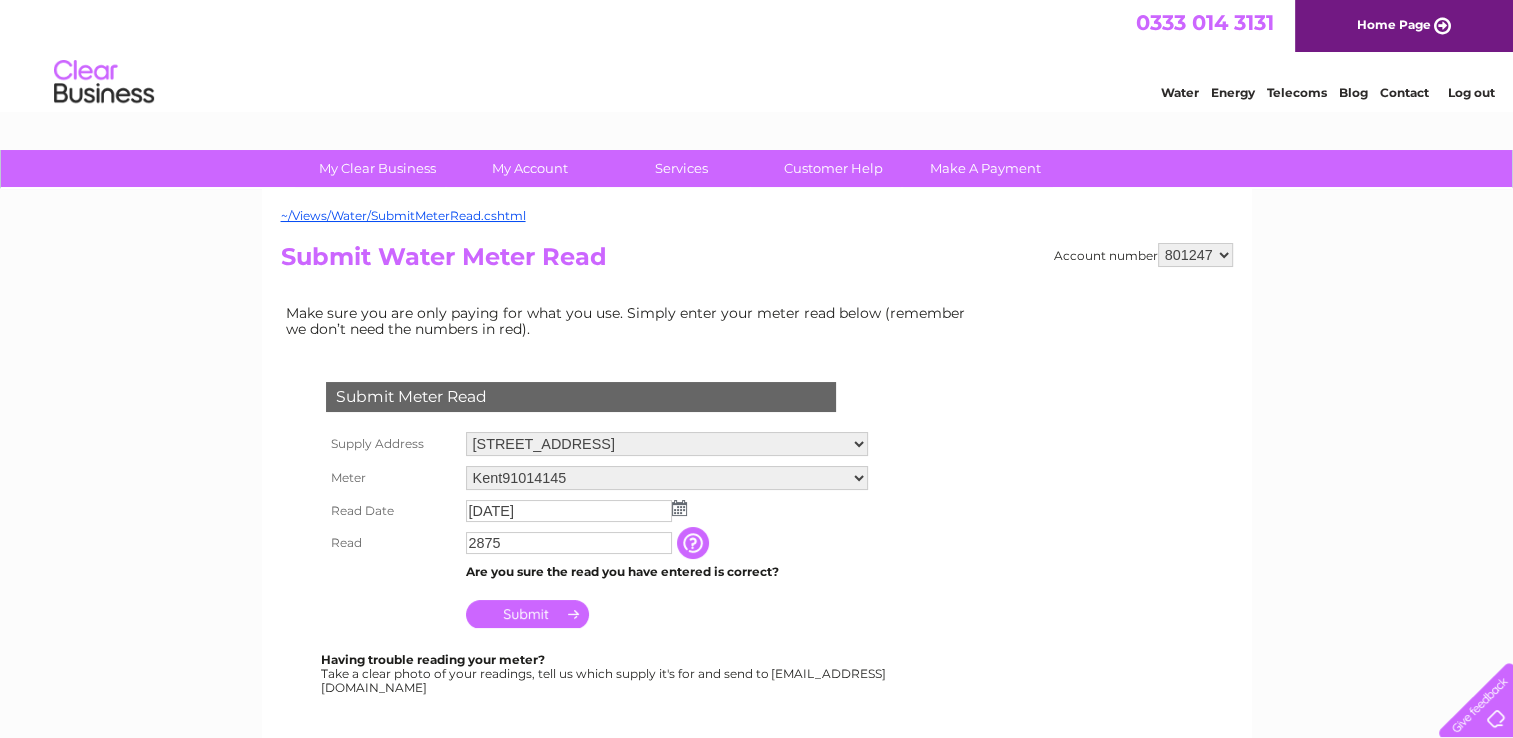 click on "Submit" at bounding box center [527, 614] 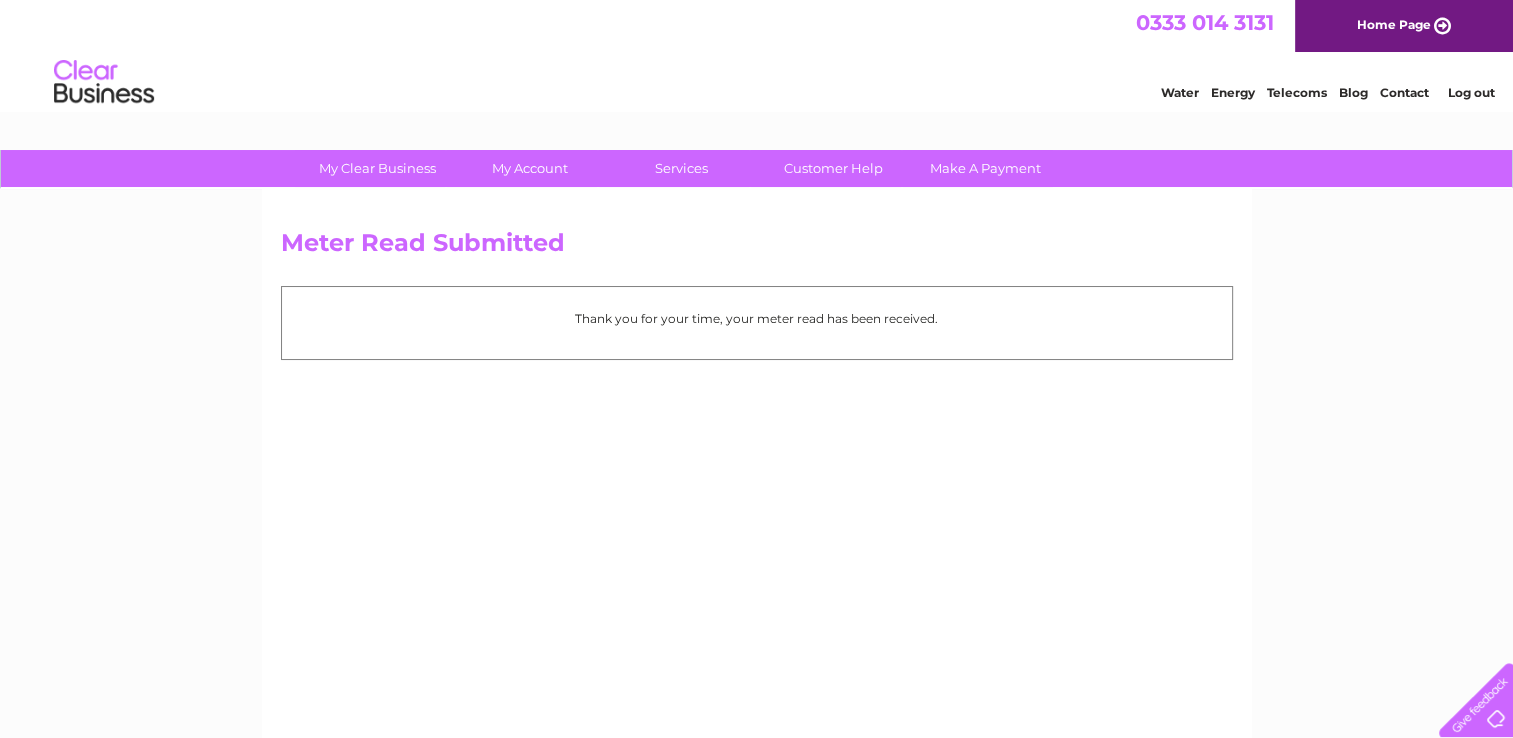 scroll, scrollTop: 0, scrollLeft: 0, axis: both 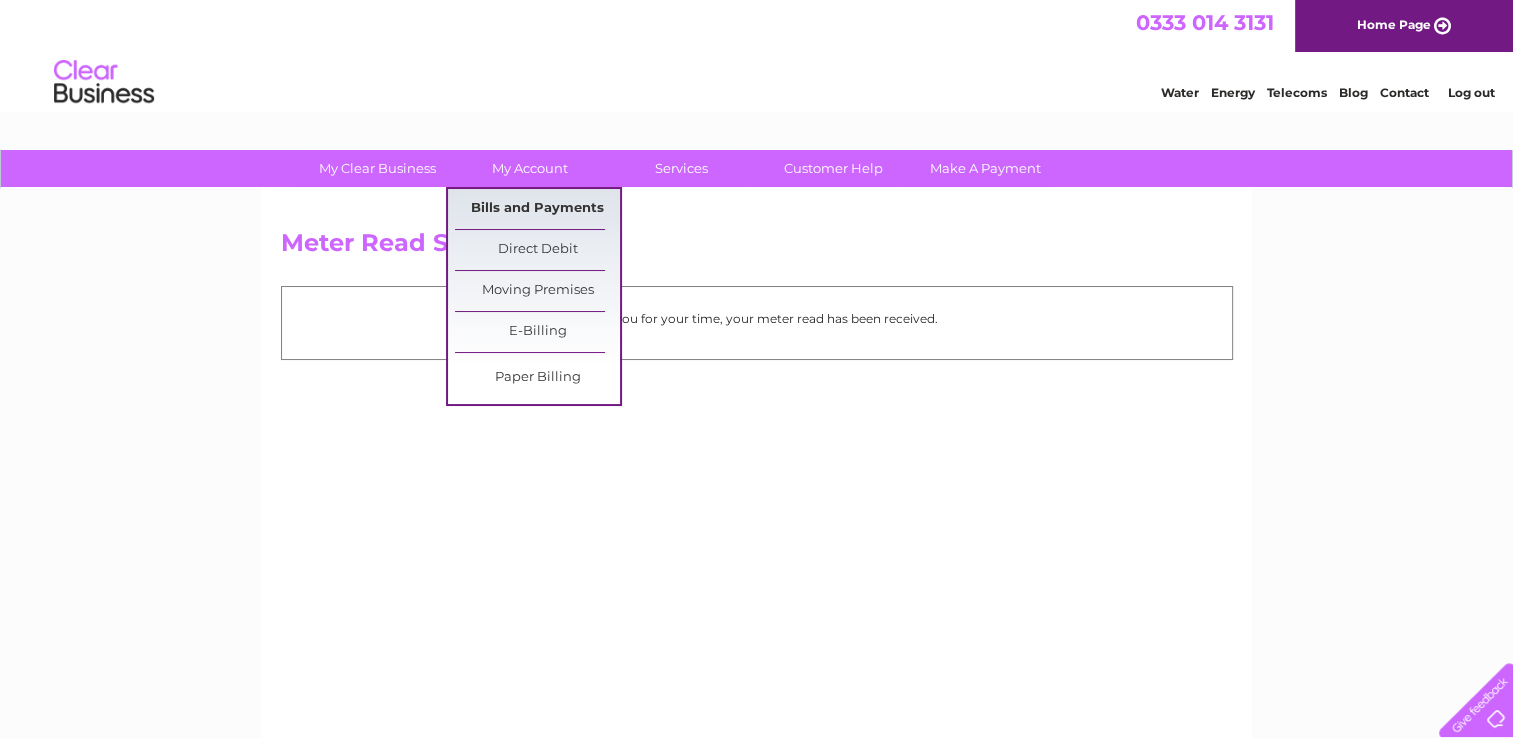 click on "Bills and Payments" at bounding box center [537, 209] 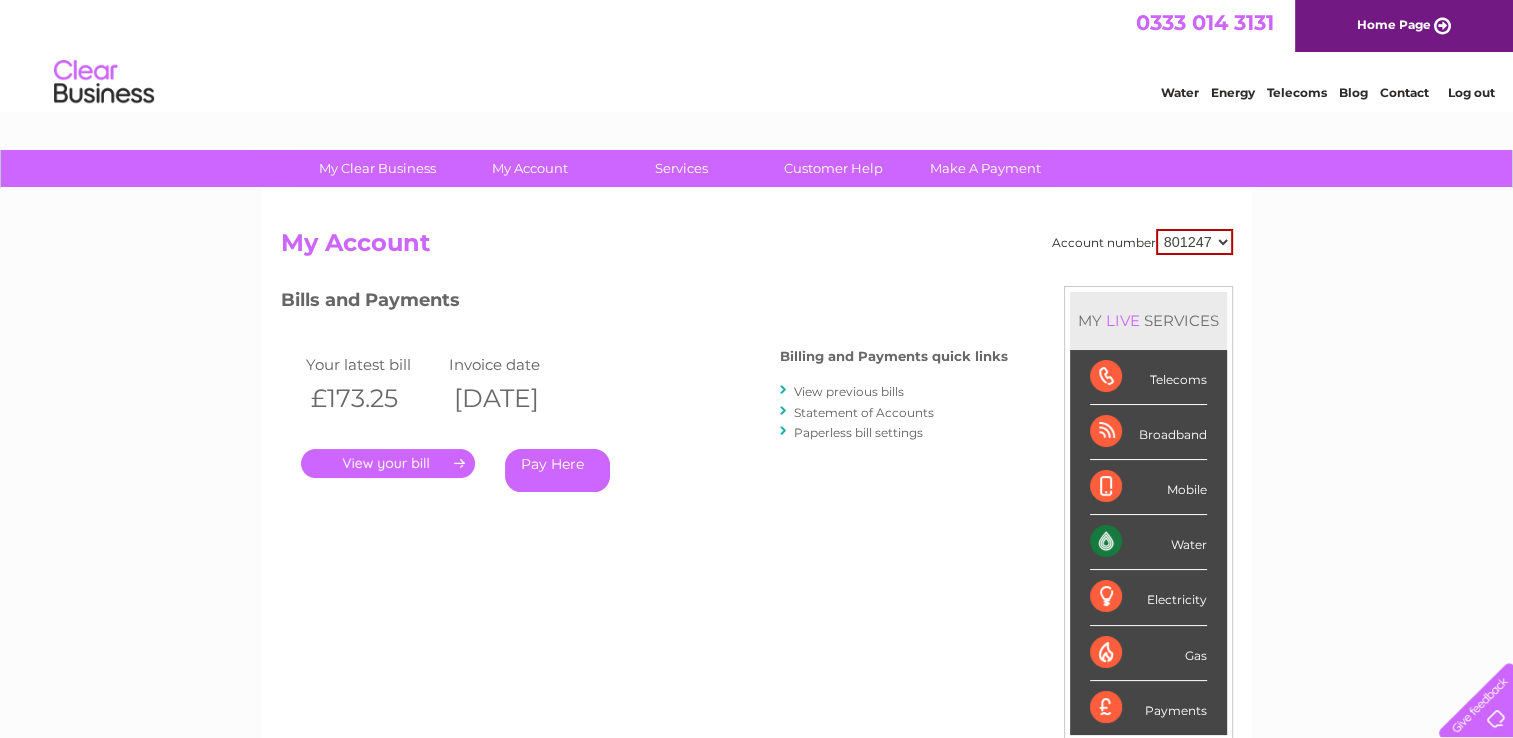 scroll, scrollTop: 0, scrollLeft: 0, axis: both 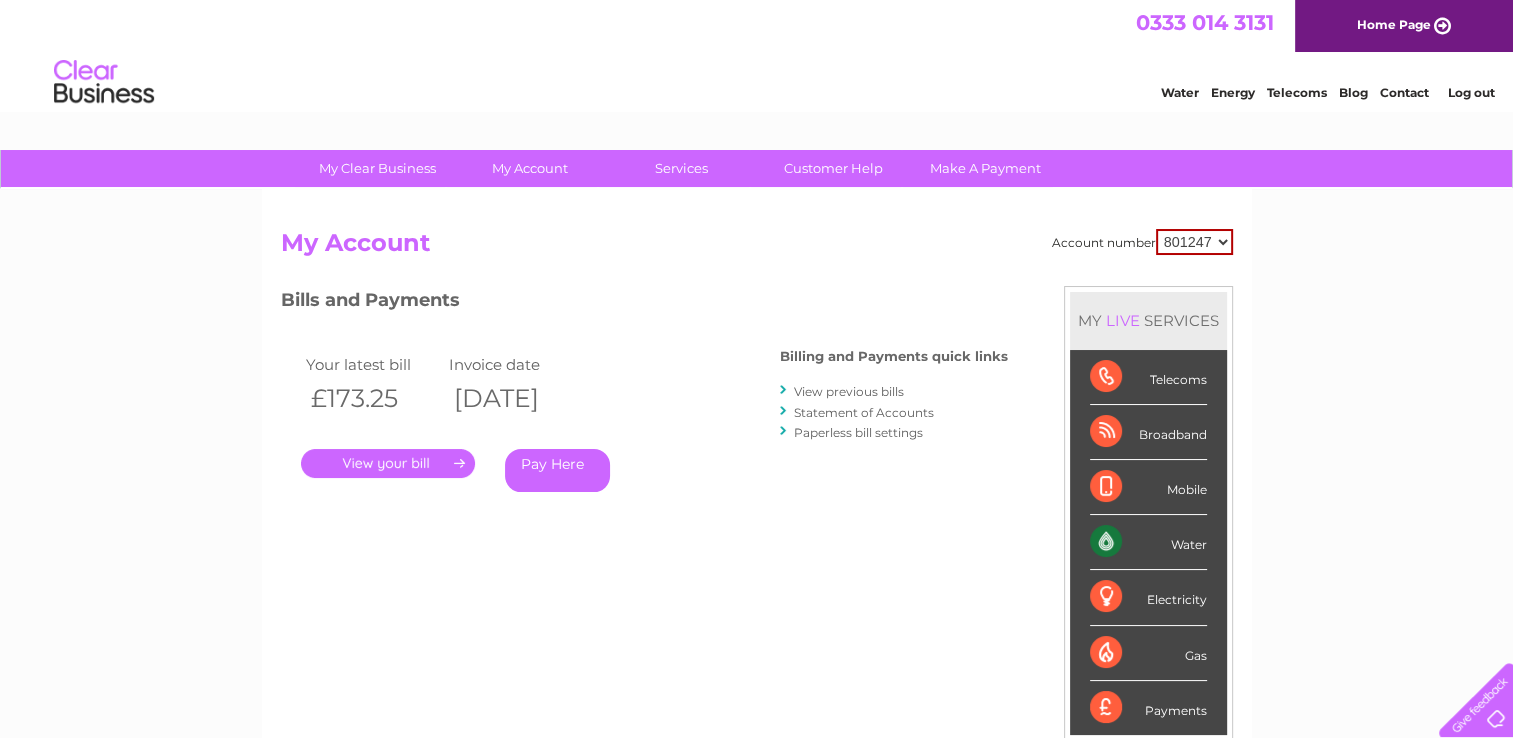 click on "." at bounding box center [388, 463] 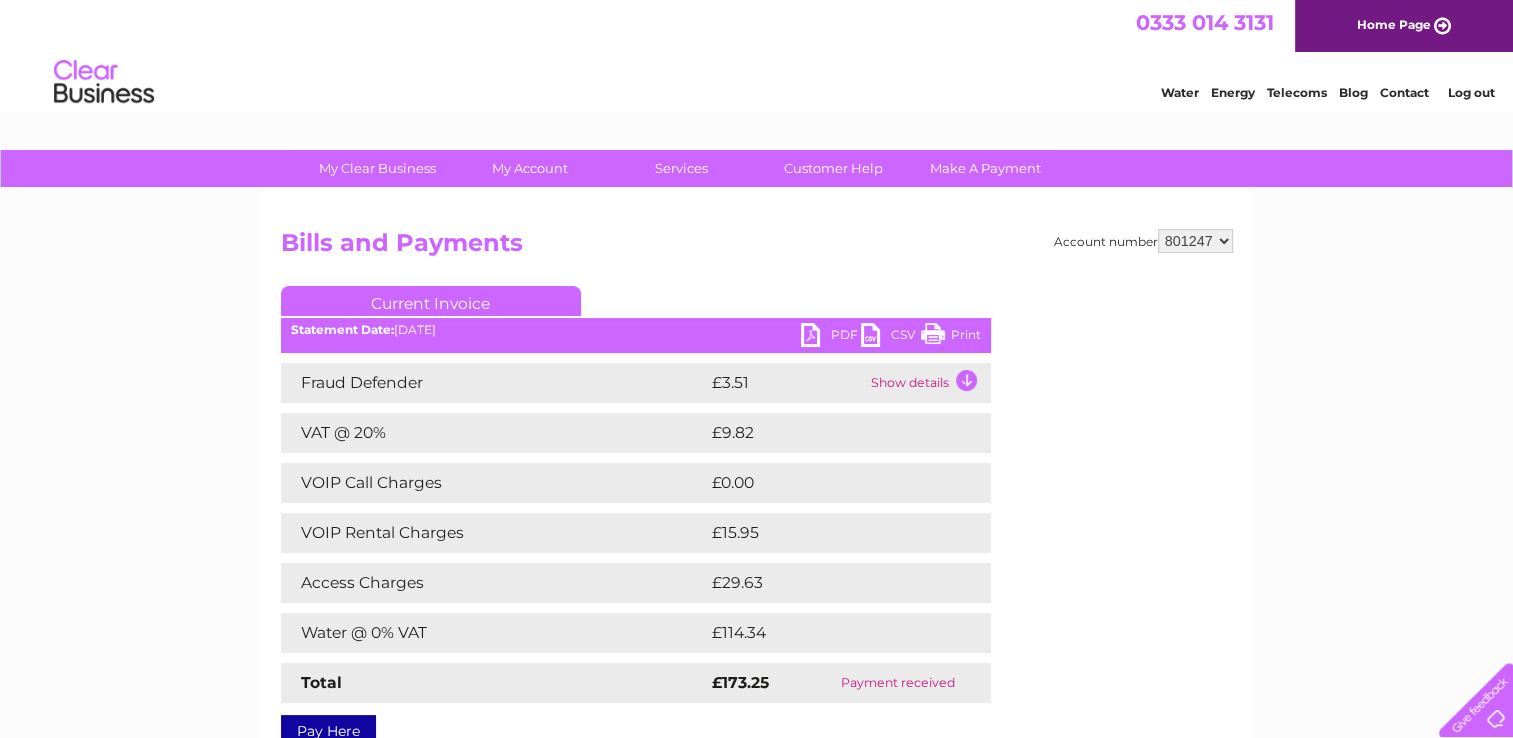 scroll, scrollTop: 0, scrollLeft: 0, axis: both 